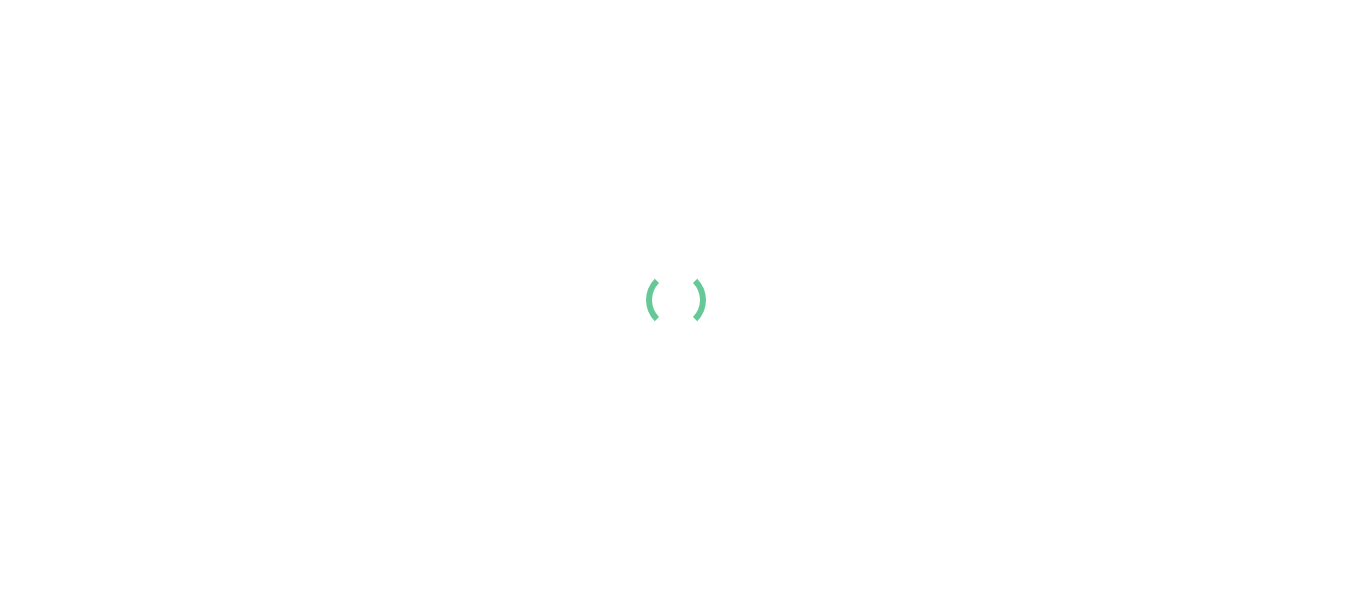 scroll, scrollTop: 0, scrollLeft: 0, axis: both 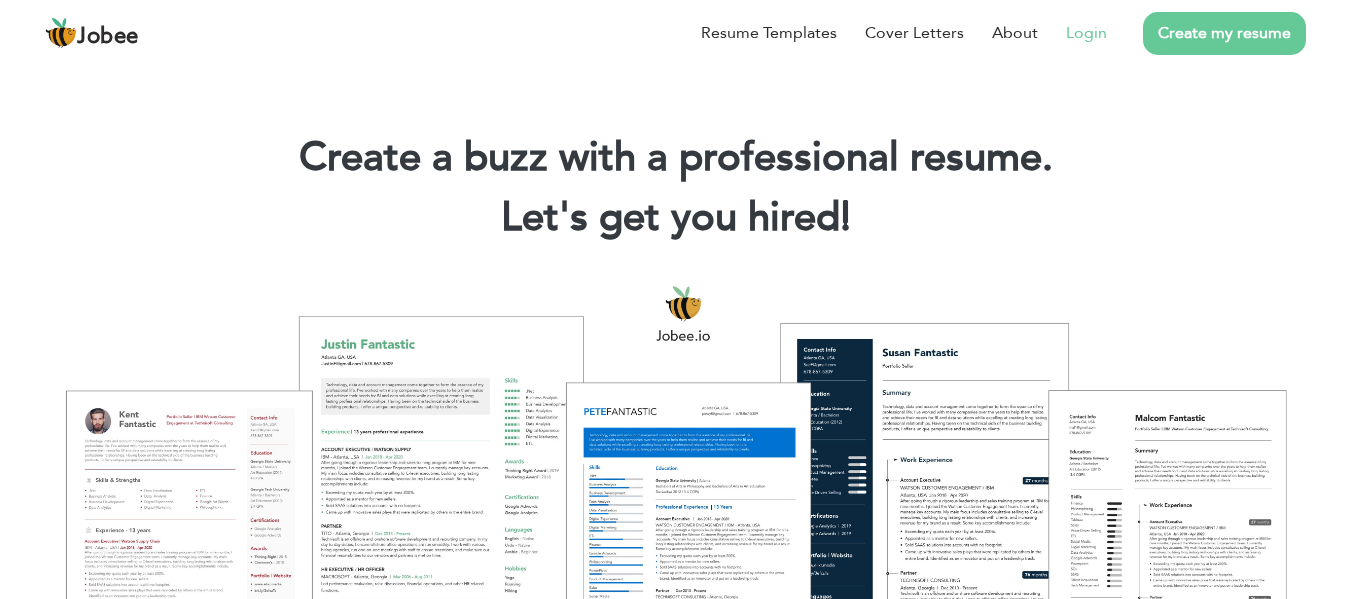 click on "Login" at bounding box center (1086, 33) 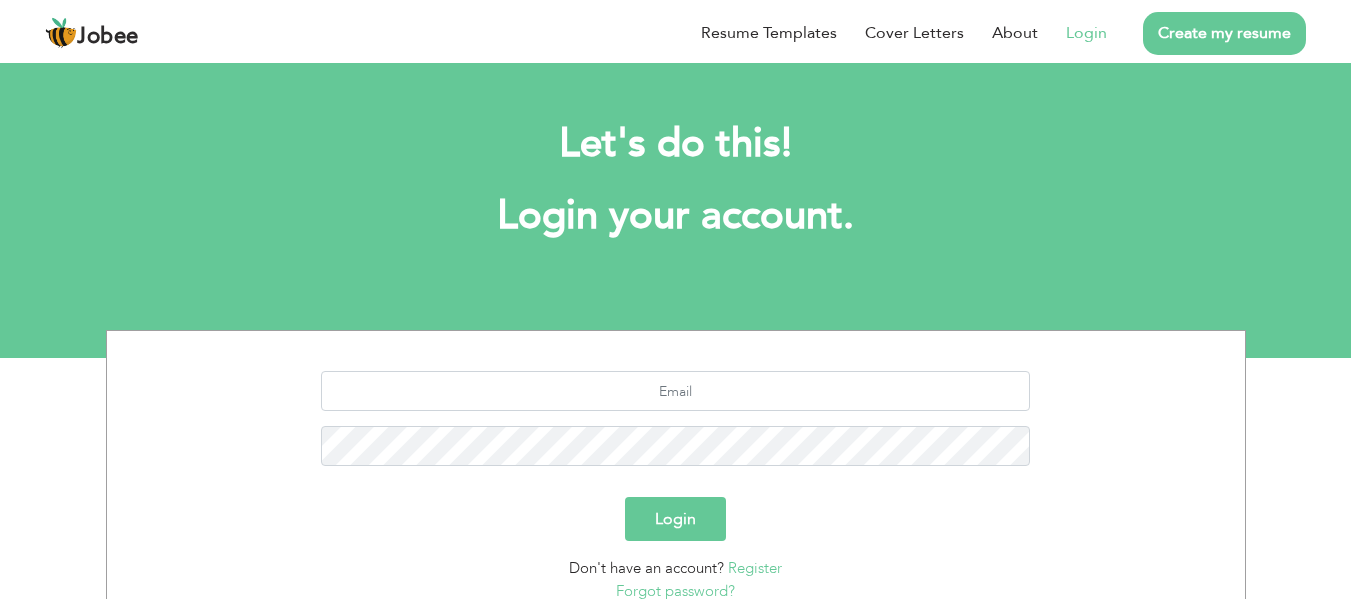 scroll, scrollTop: 0, scrollLeft: 0, axis: both 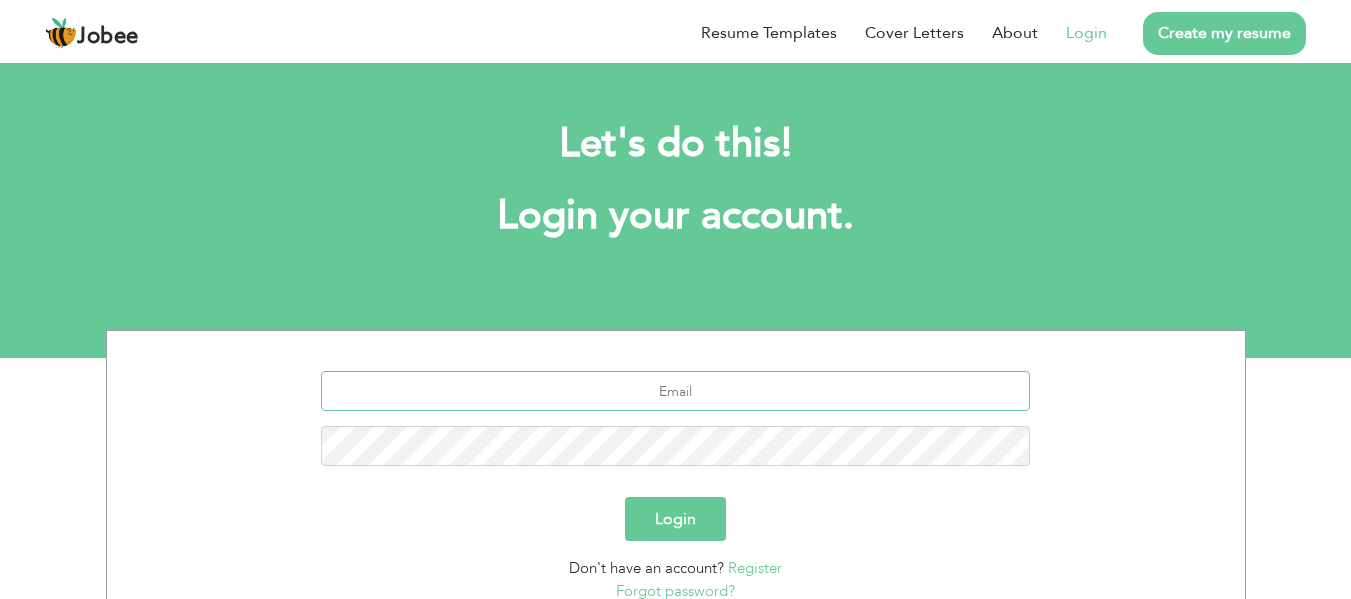 click at bounding box center [675, 391] 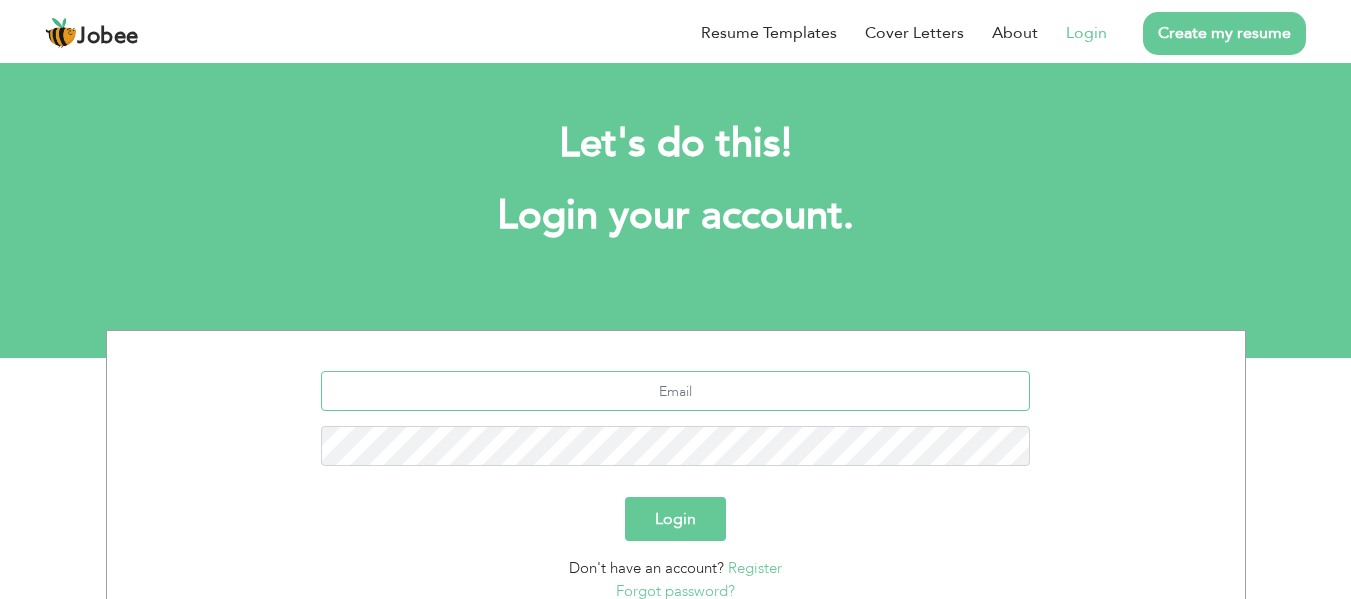 type on "[EMAIL_ADDRESS][DOMAIN_NAME]" 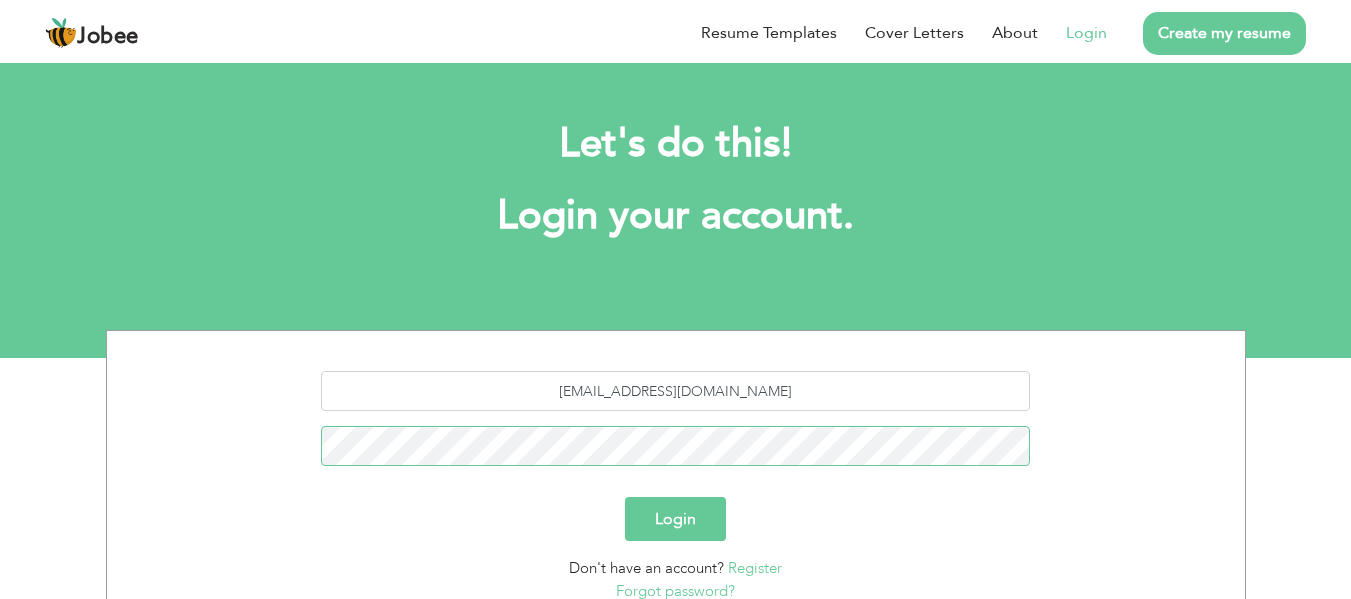 click on "Login" at bounding box center (675, 519) 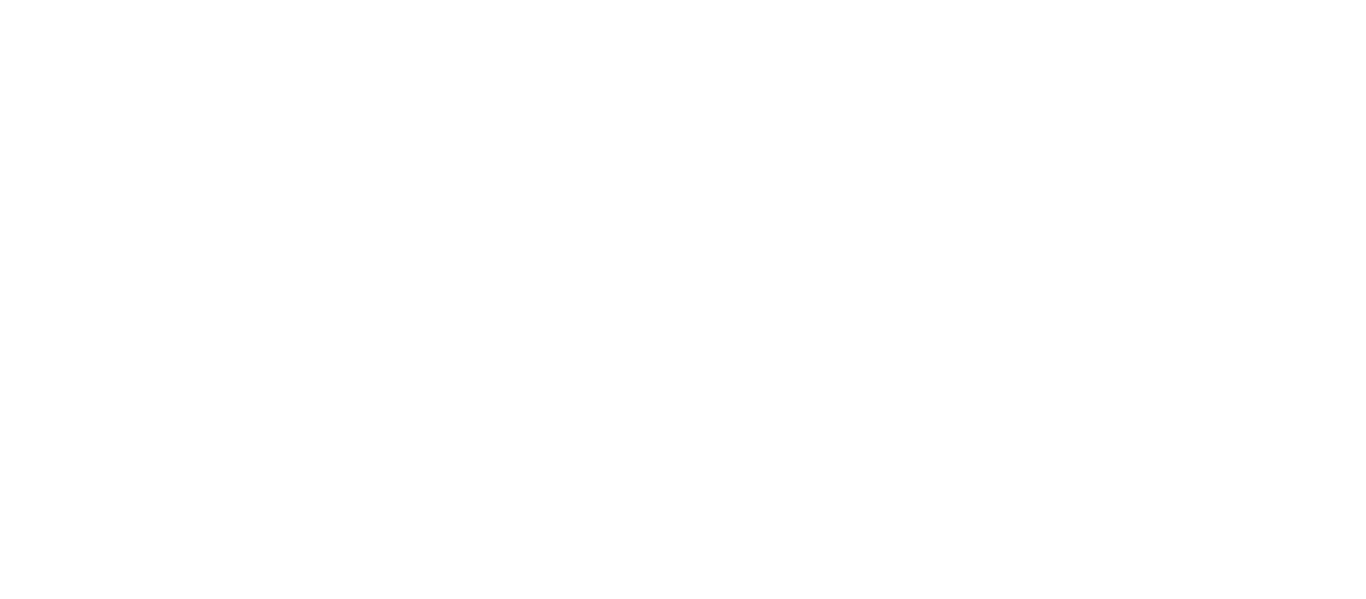 scroll, scrollTop: 0, scrollLeft: 0, axis: both 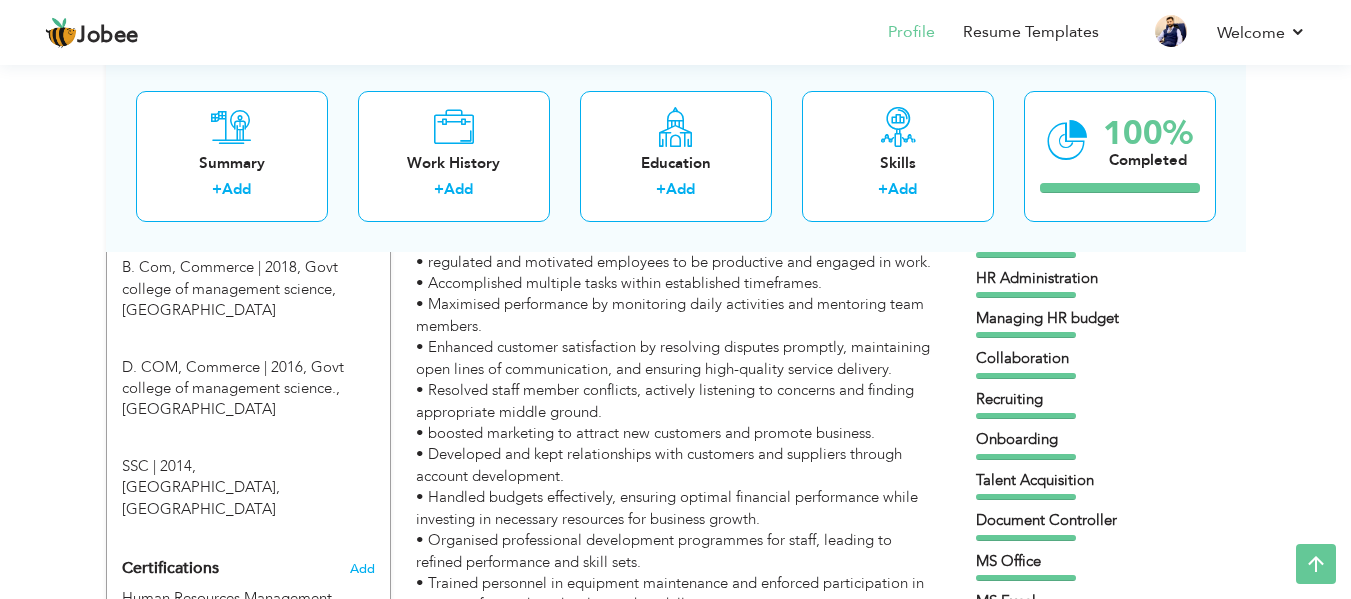 drag, startPoint x: 1357, startPoint y: 84, endPoint x: 1362, endPoint y: 275, distance: 191.06543 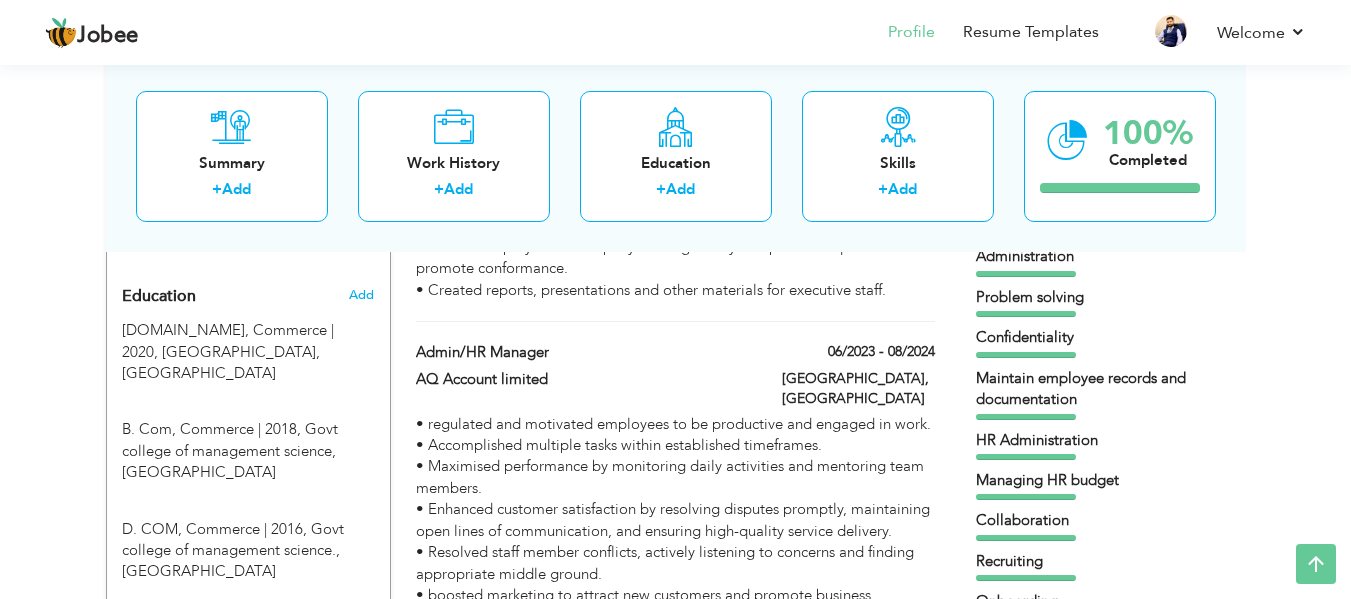 scroll, scrollTop: 855, scrollLeft: 0, axis: vertical 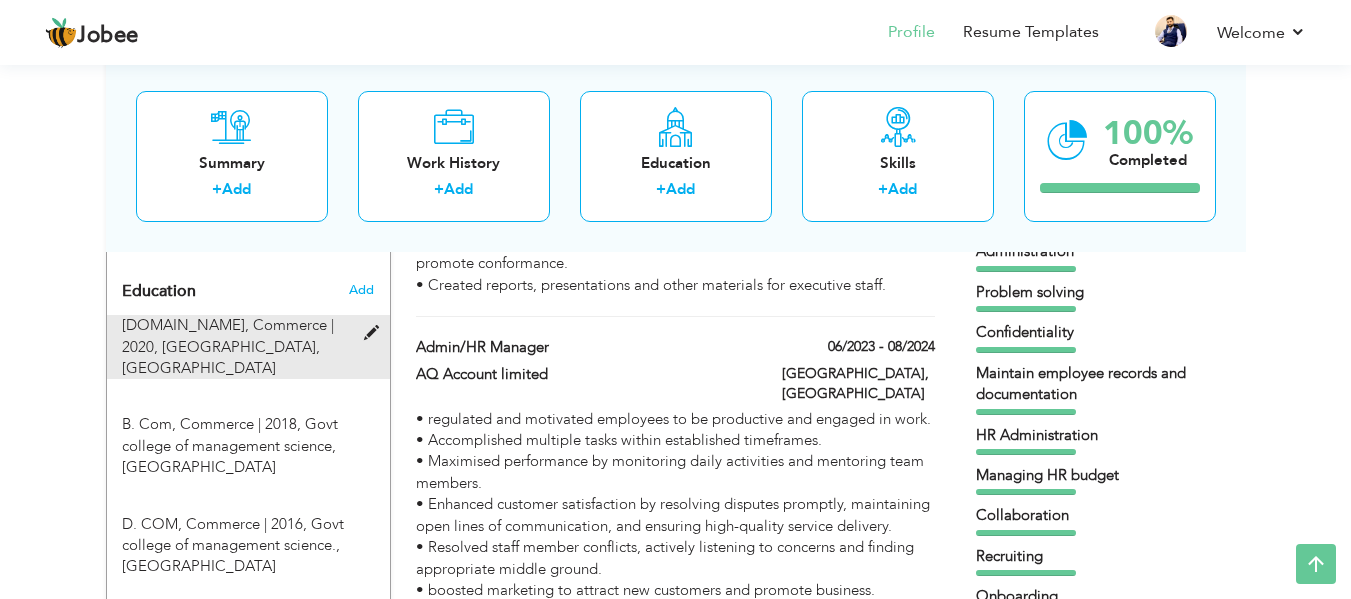 click at bounding box center (376, 333) 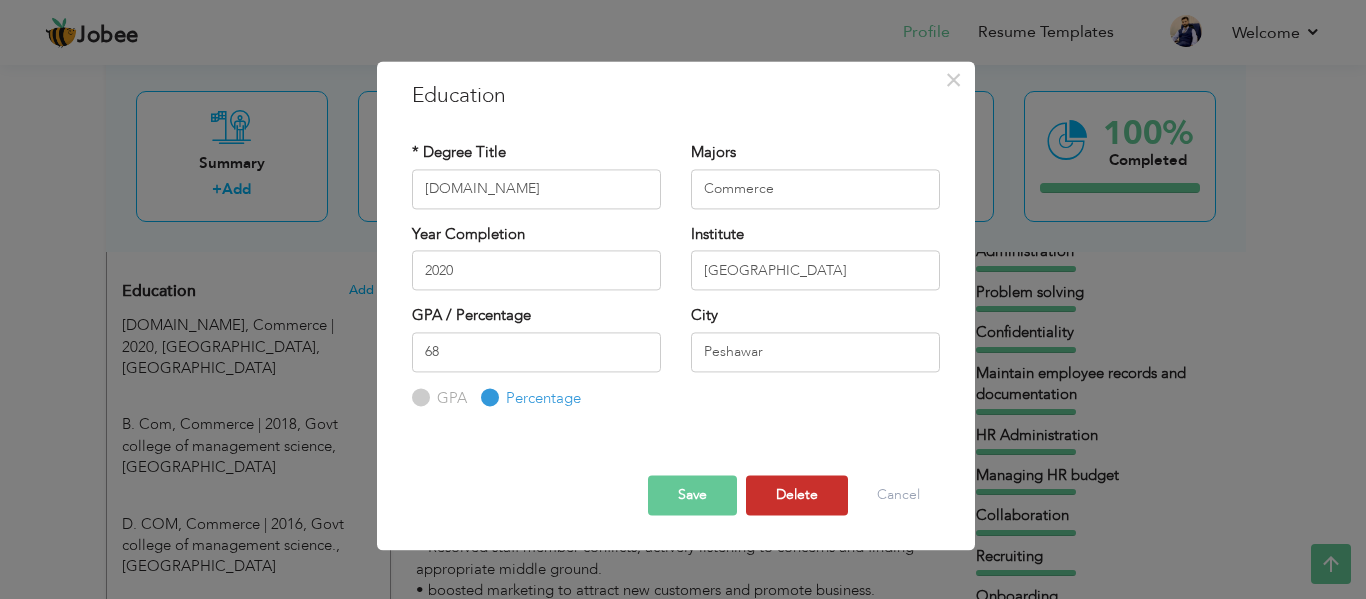 click on "Delete" at bounding box center (797, 496) 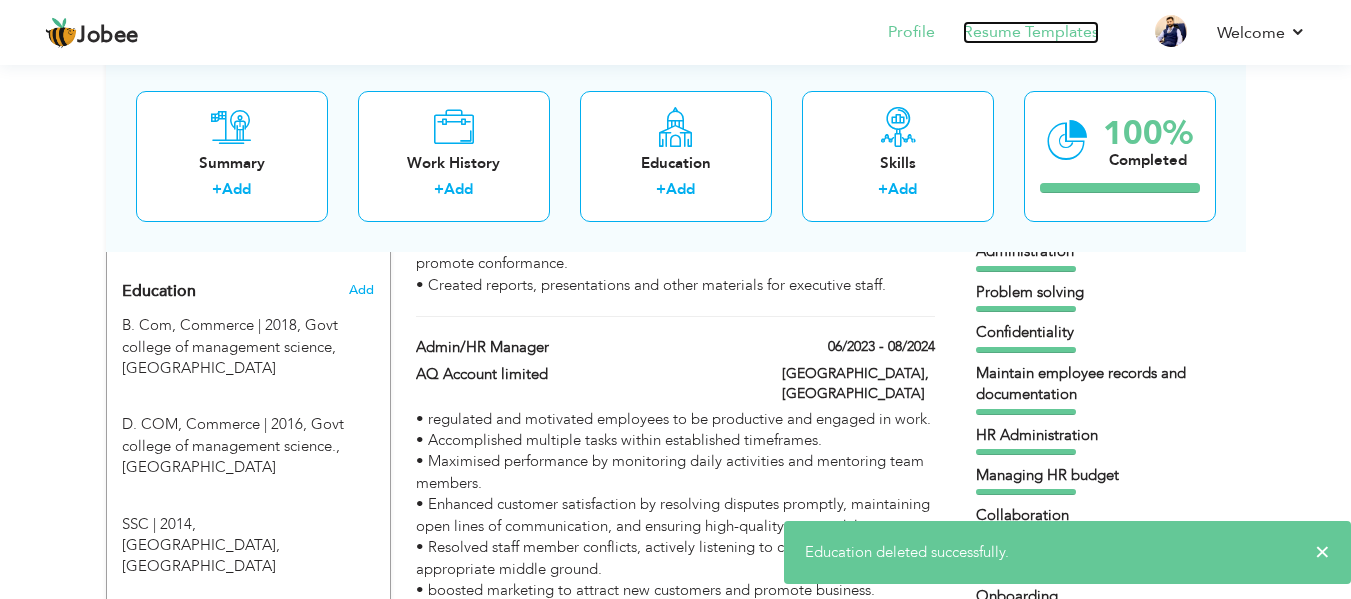 click on "Resume Templates" at bounding box center (1031, 32) 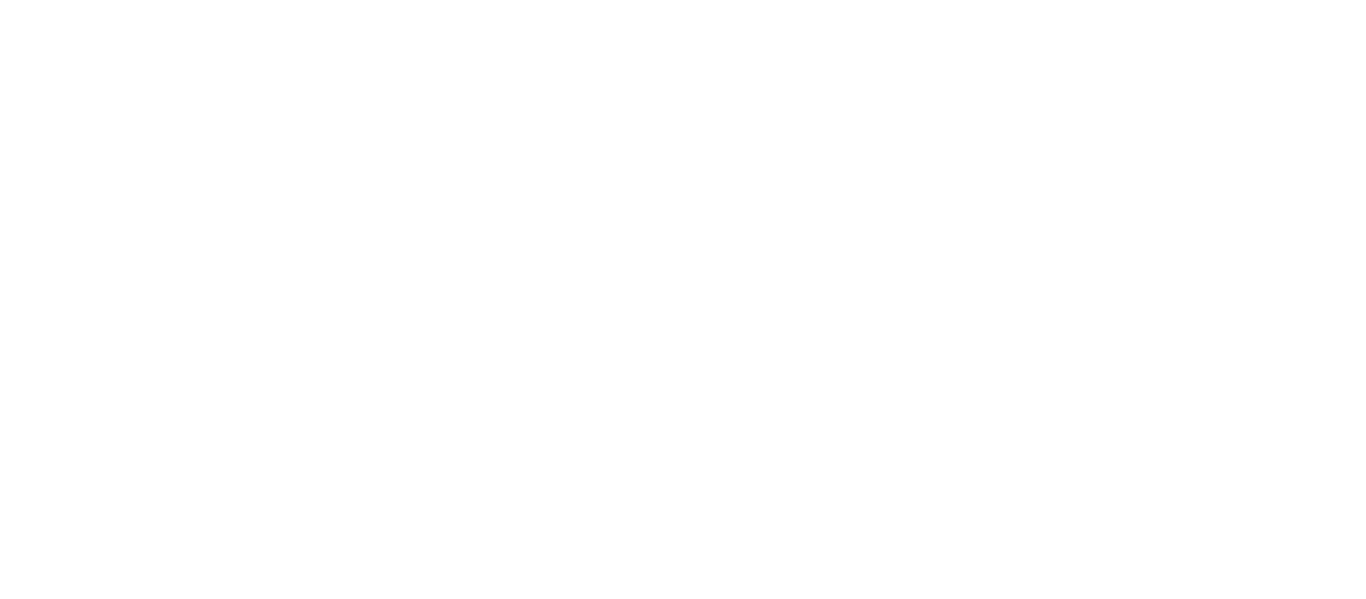 scroll, scrollTop: 0, scrollLeft: 0, axis: both 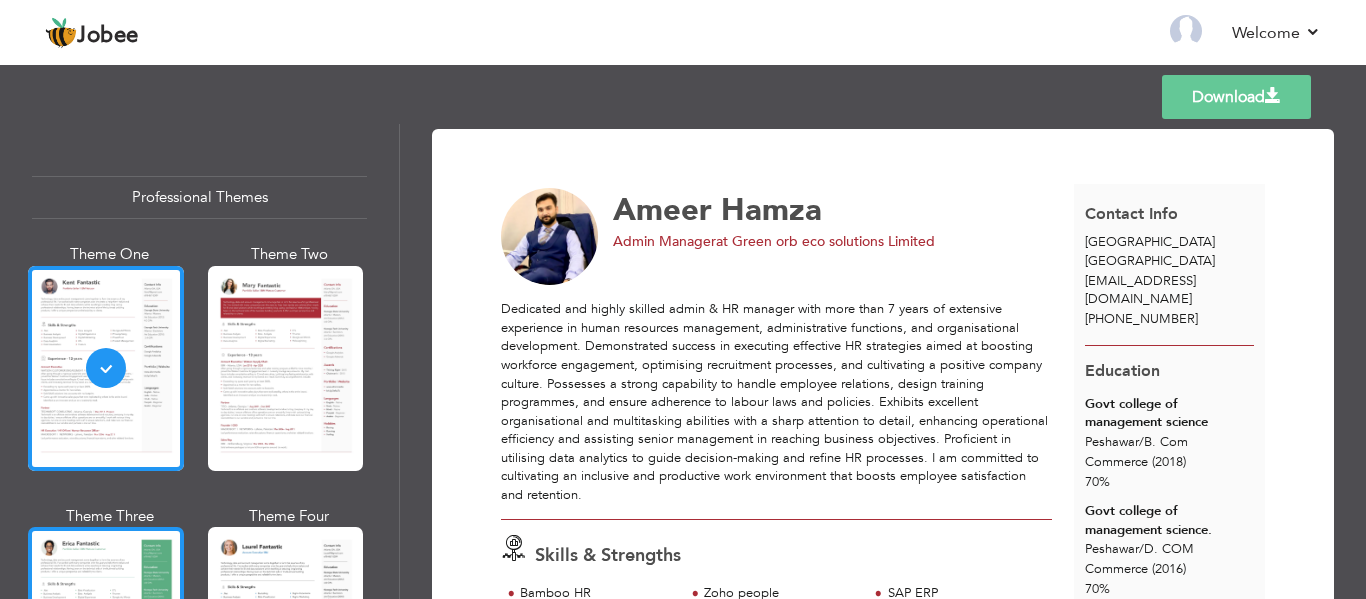 click at bounding box center [106, 629] 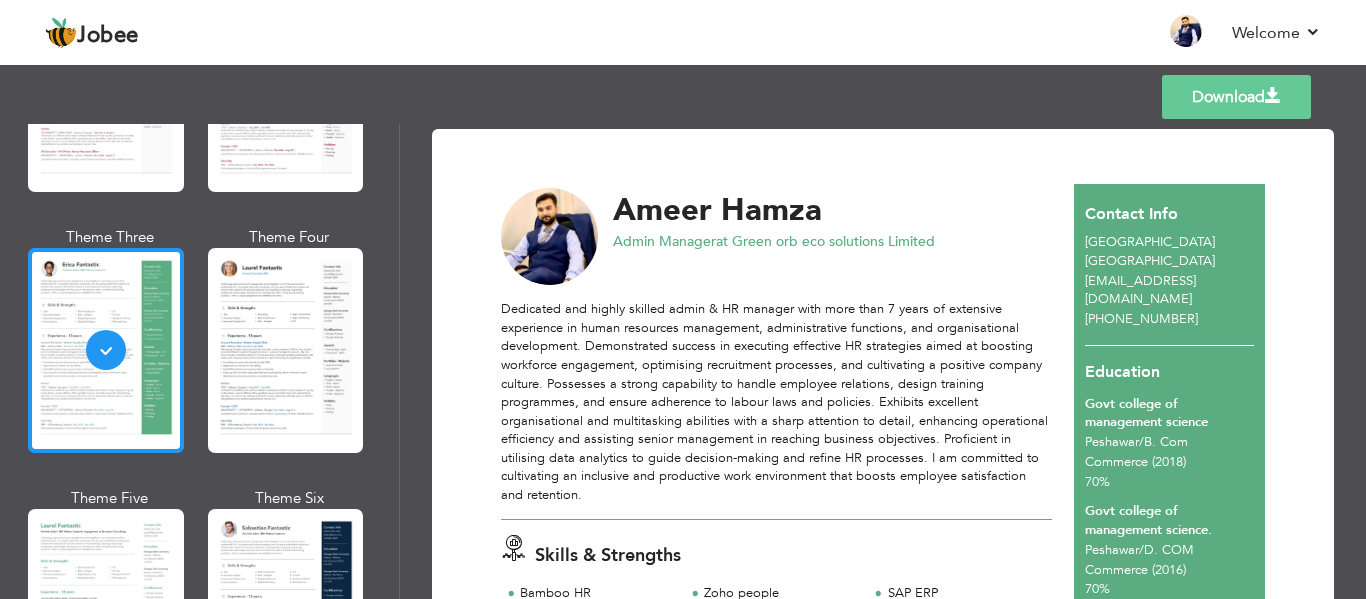 scroll, scrollTop: 281, scrollLeft: 0, axis: vertical 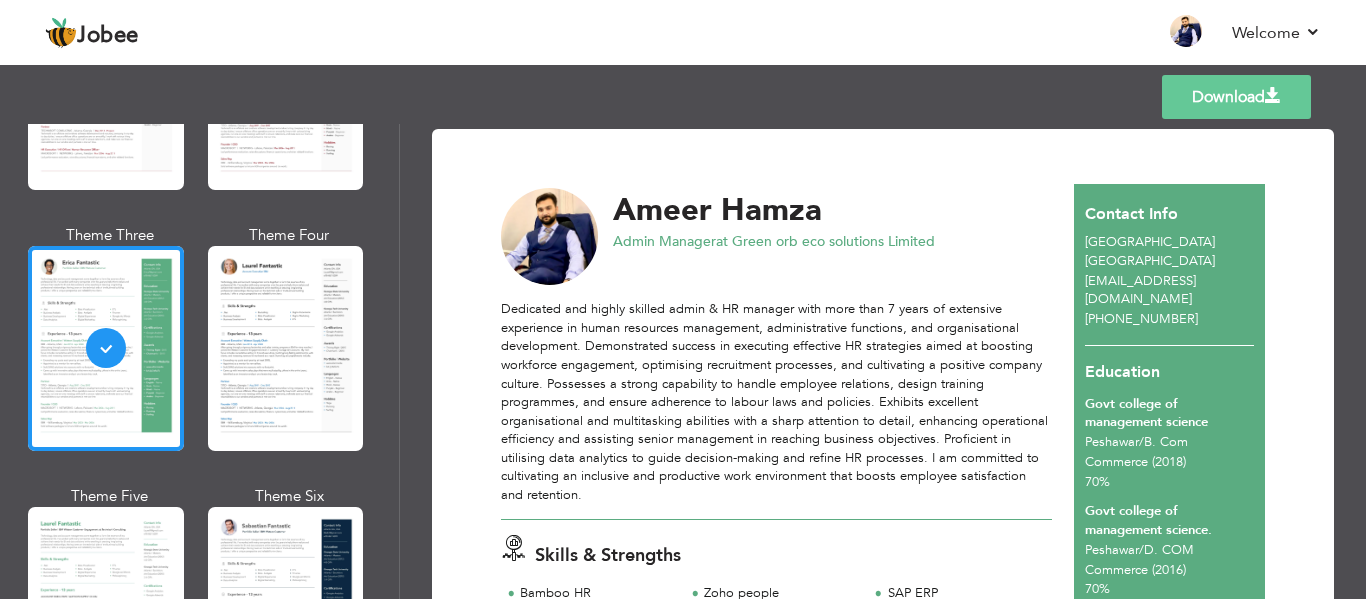 click on "Professional Themes
Theme One
Theme Two
Theme Three
Theme Four" at bounding box center (683, 361) 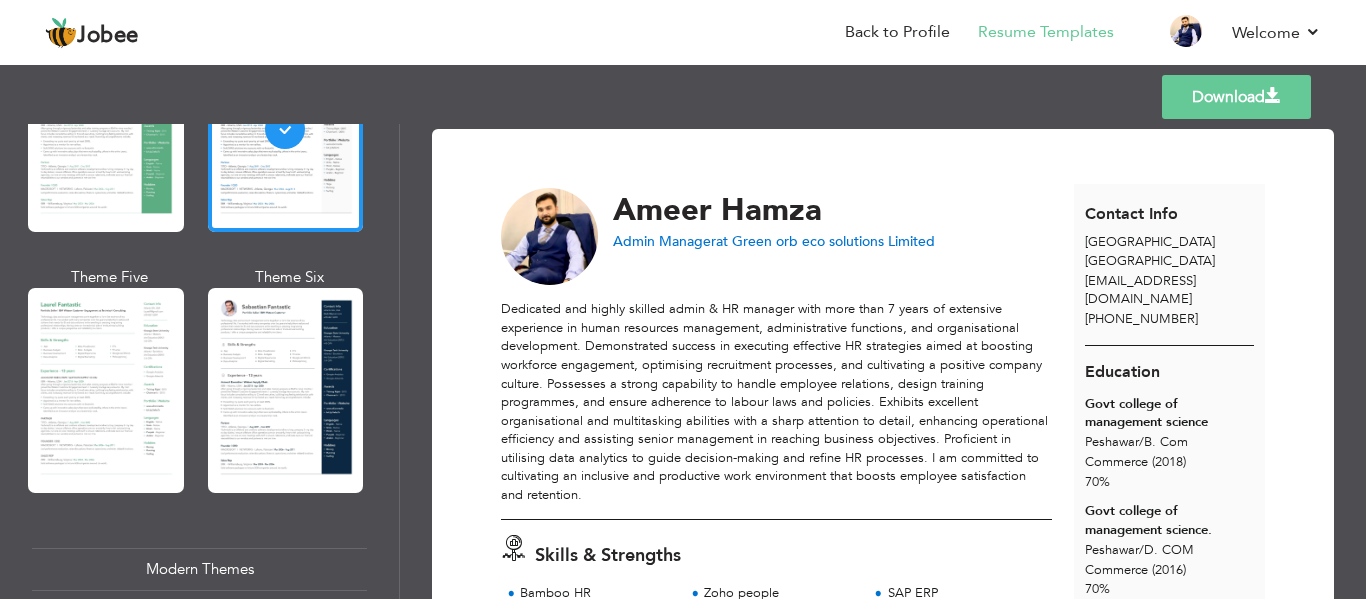 scroll, scrollTop: 502, scrollLeft: 0, axis: vertical 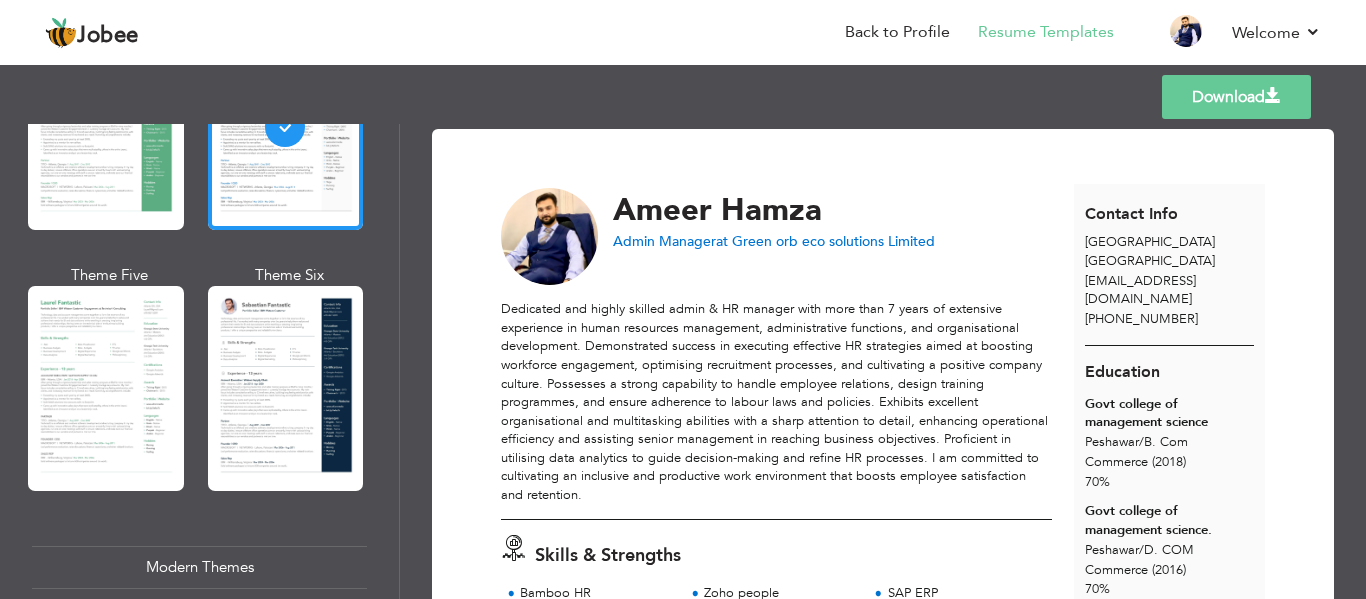 click on "Professional Themes
Theme One
Theme Two
Theme Three
Theme Four" at bounding box center [683, 361] 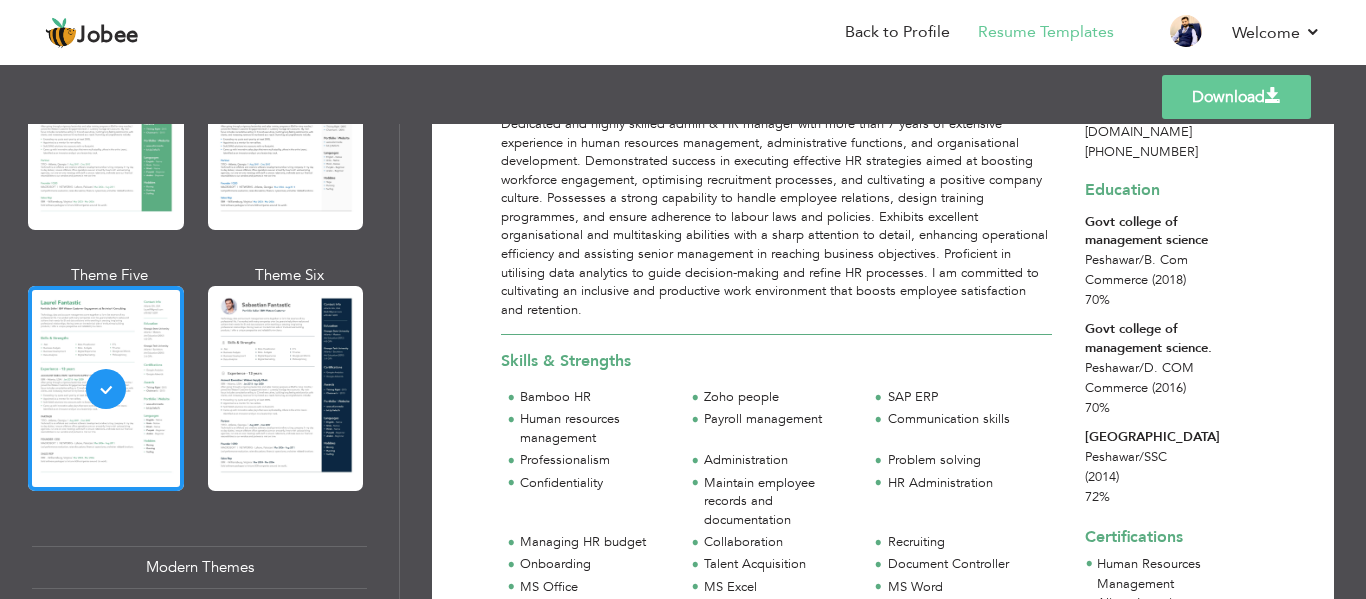 scroll, scrollTop: 0, scrollLeft: 0, axis: both 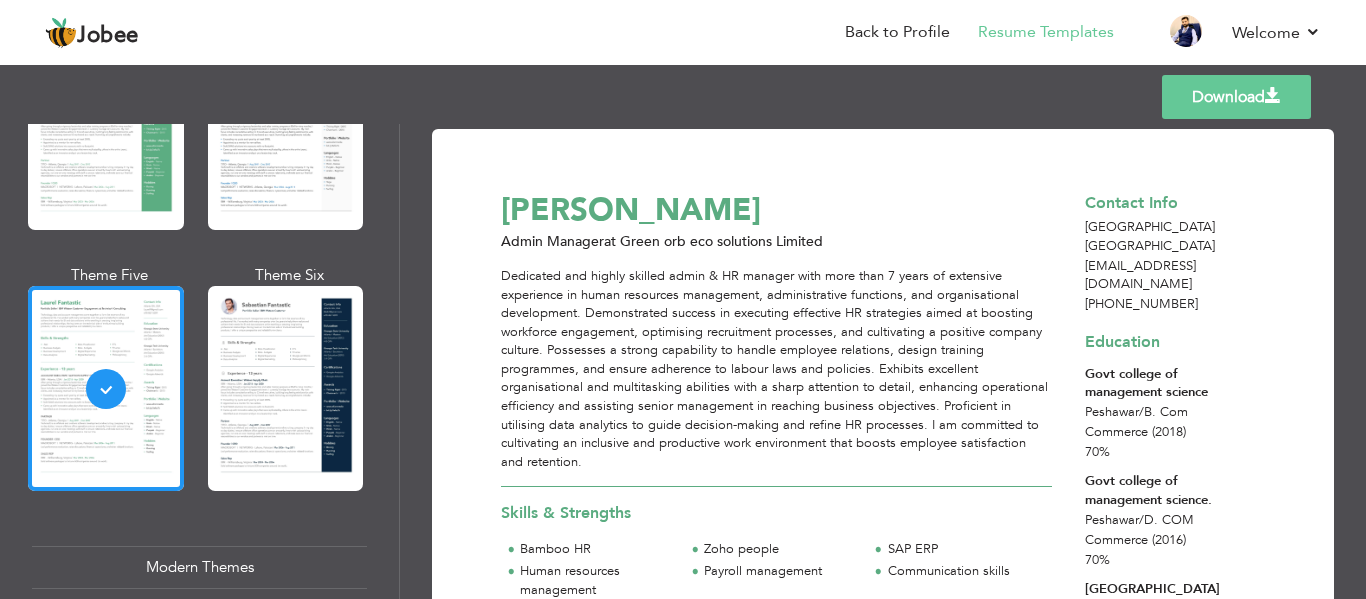 click on "Professional Themes
Theme One
Theme Two
Theme Three
Theme Four" at bounding box center (683, 361) 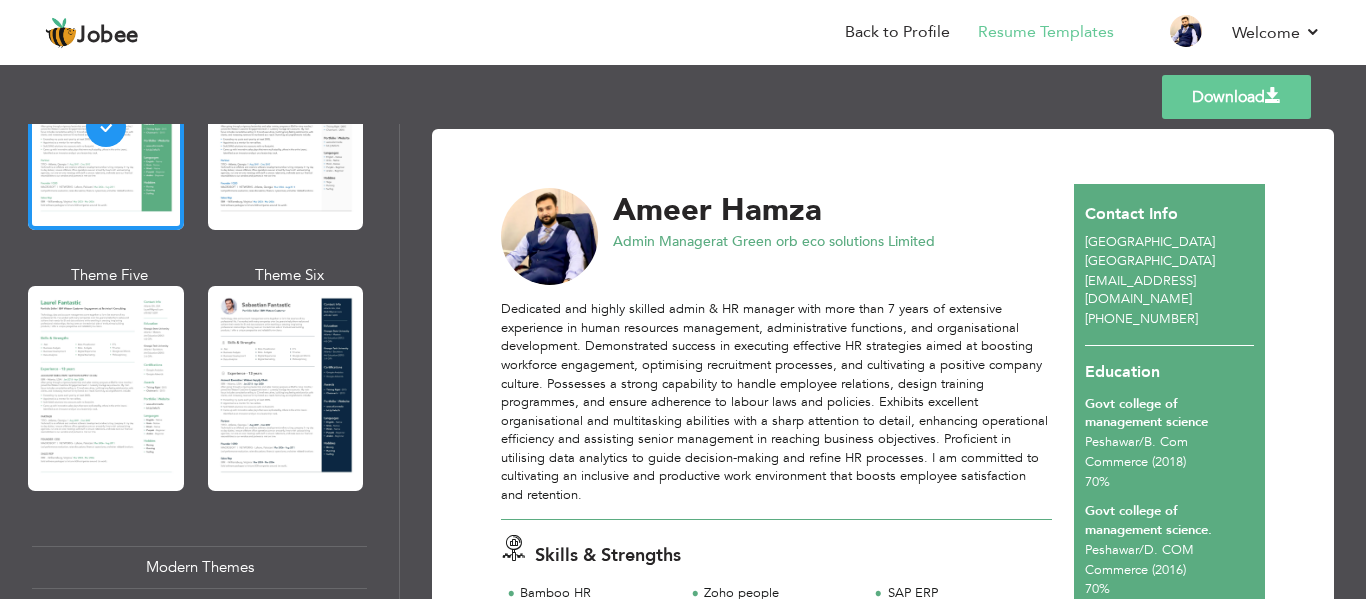 click at bounding box center [1273, 96] 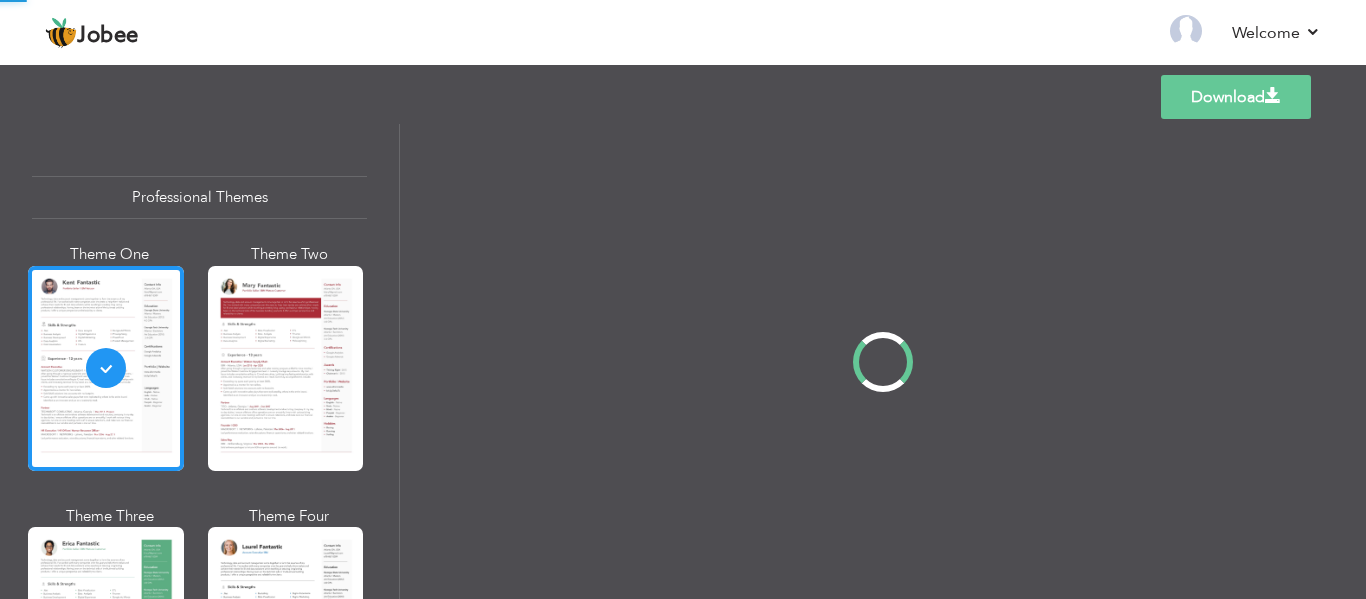 scroll, scrollTop: 0, scrollLeft: 0, axis: both 